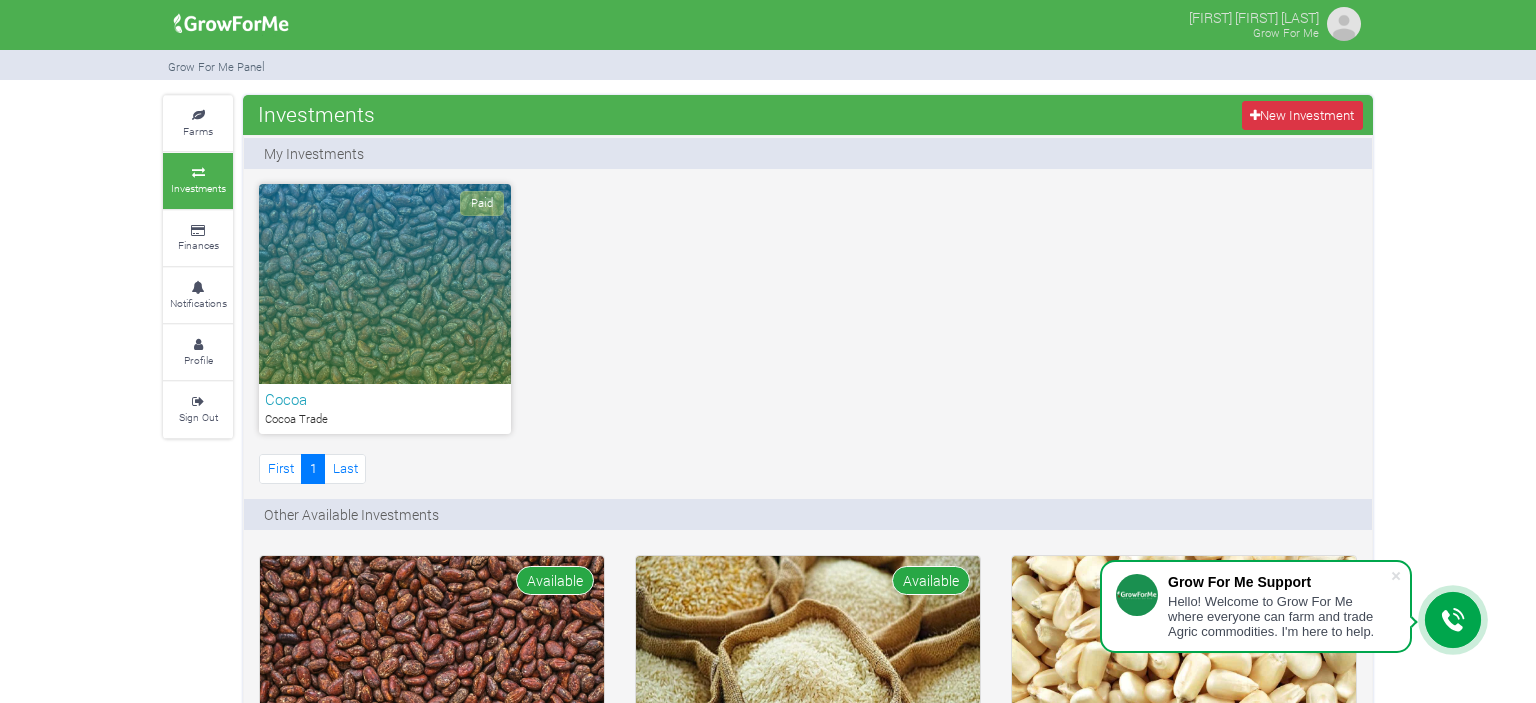 scroll, scrollTop: 0, scrollLeft: 0, axis: both 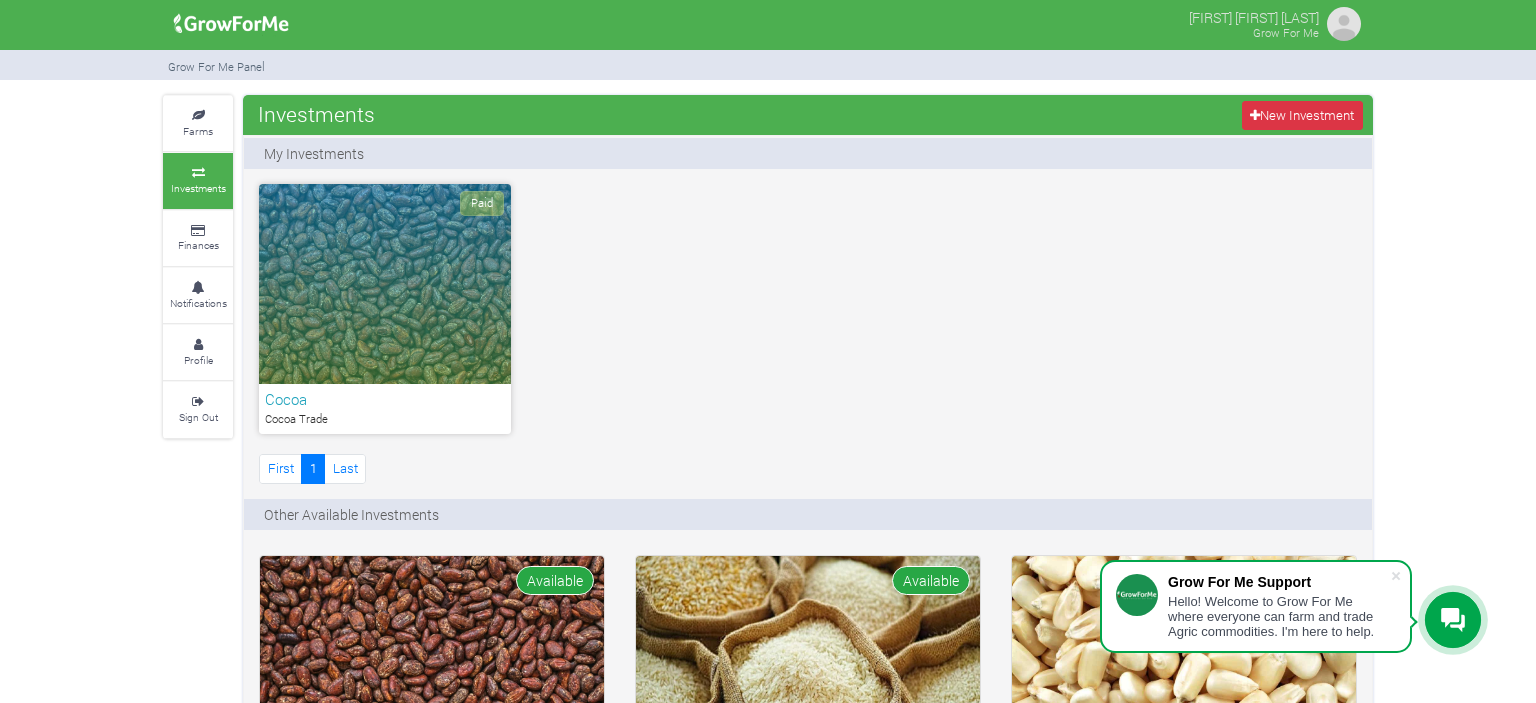 click on "Paid" at bounding box center [385, 284] 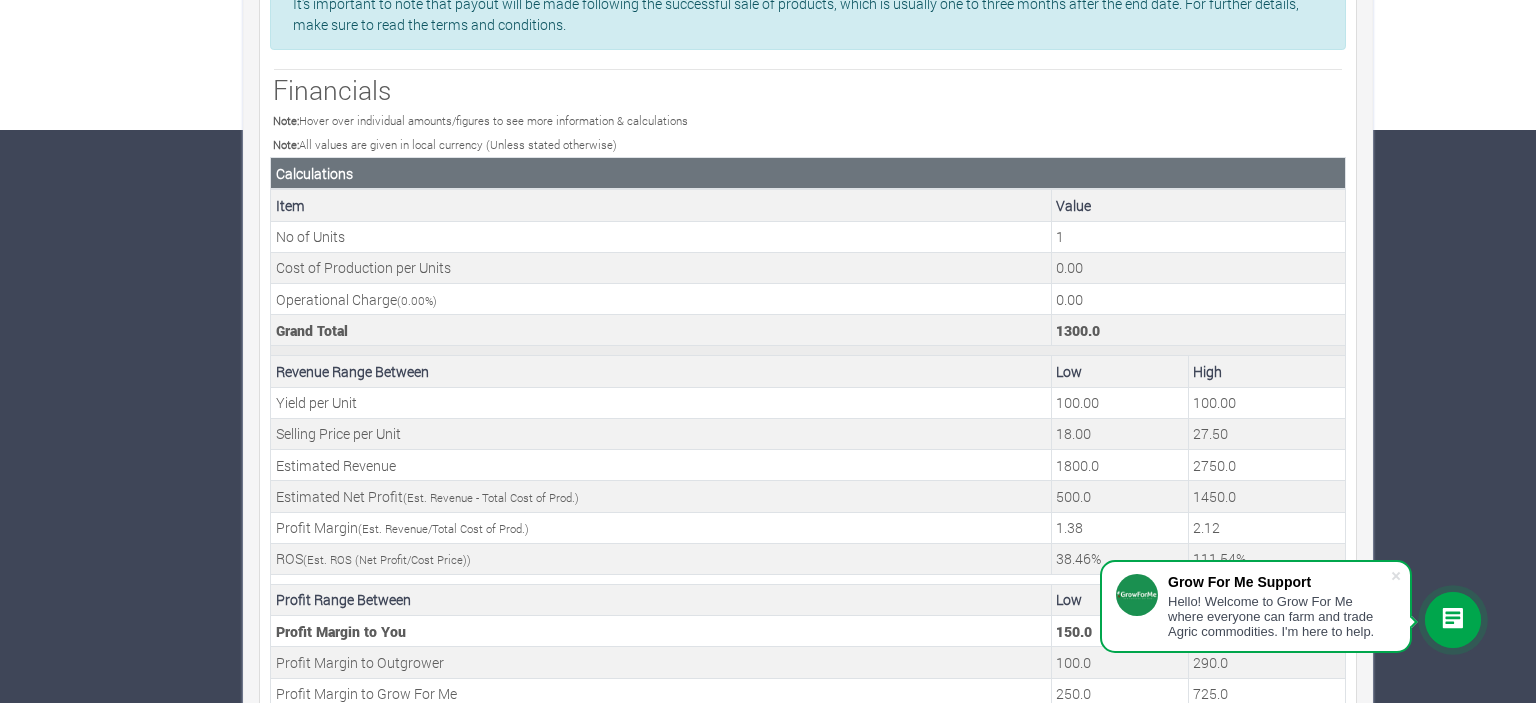 scroll, scrollTop: 679, scrollLeft: 0, axis: vertical 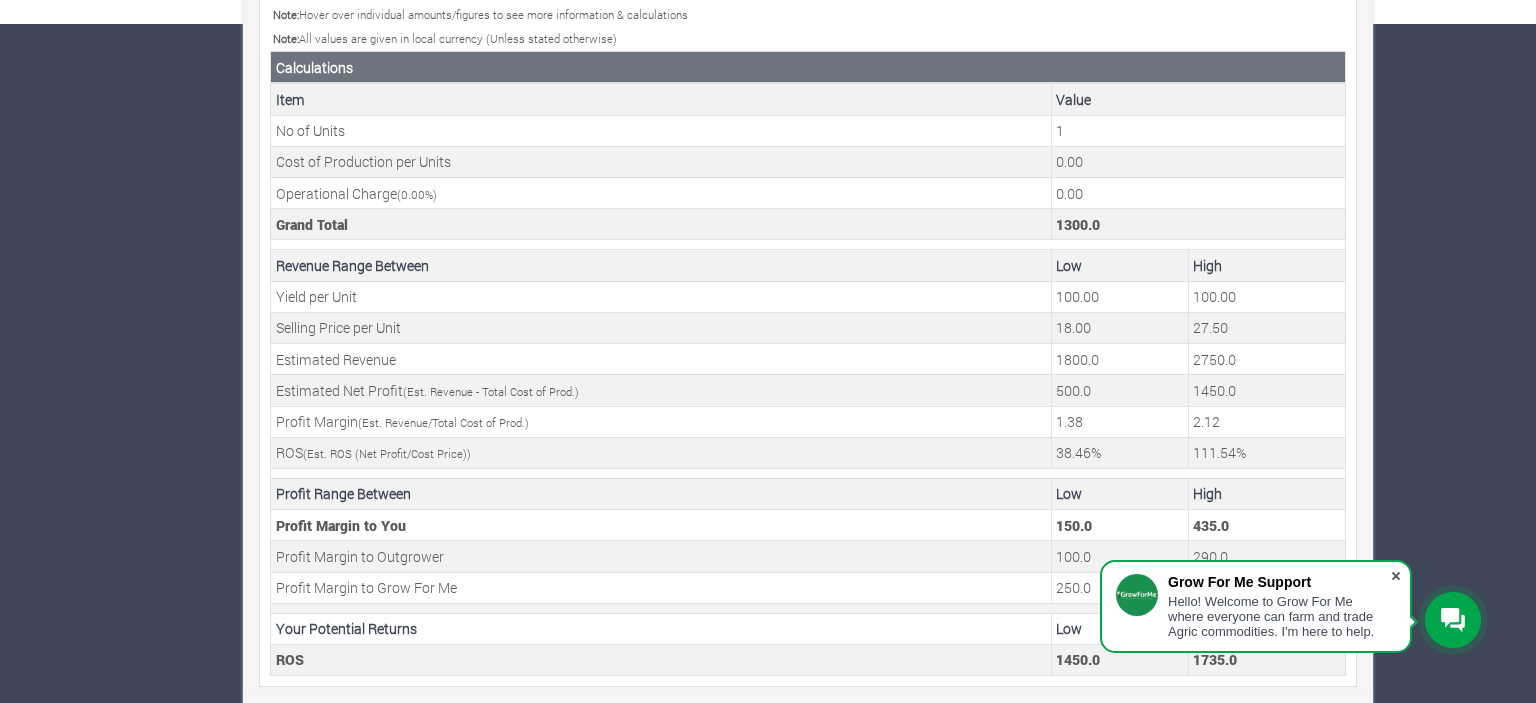 click at bounding box center (1396, 576) 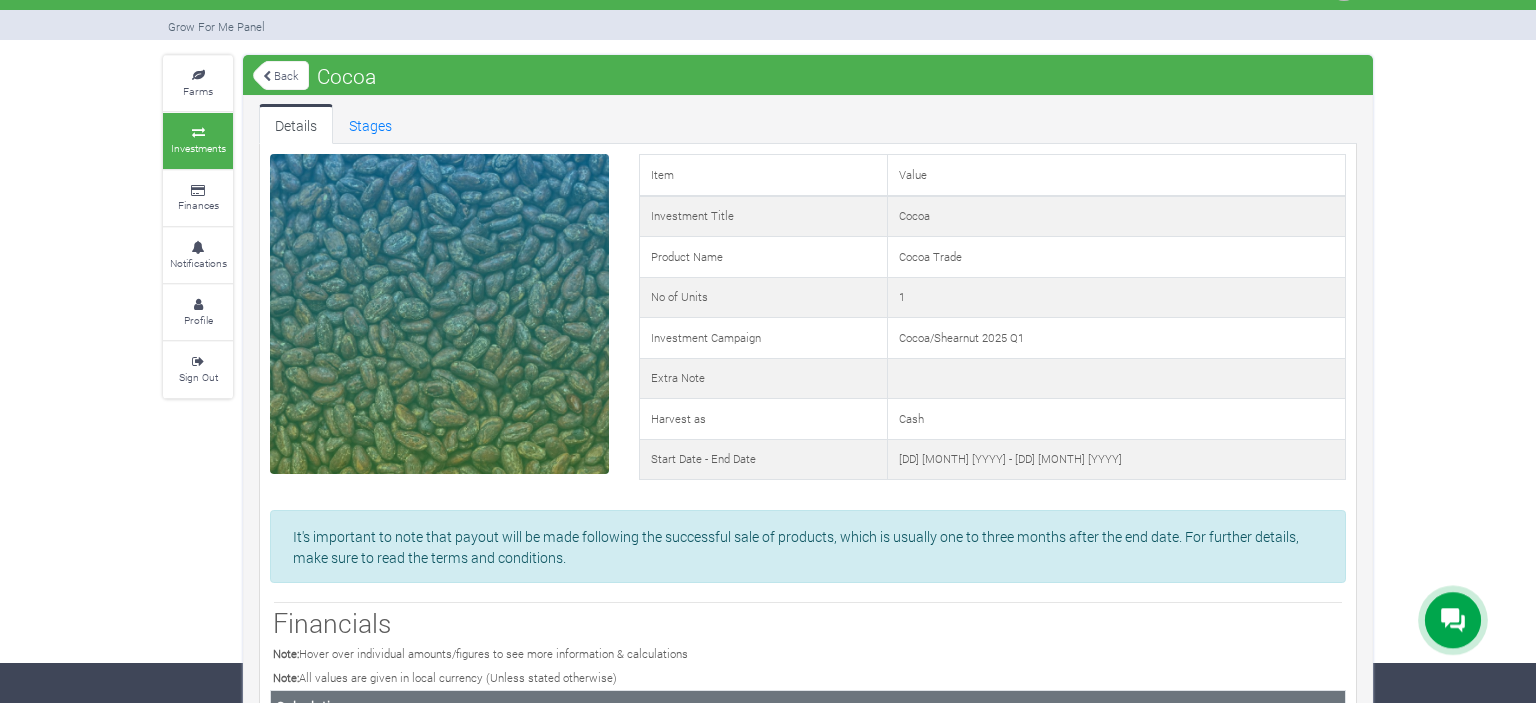 scroll, scrollTop: 0, scrollLeft: 0, axis: both 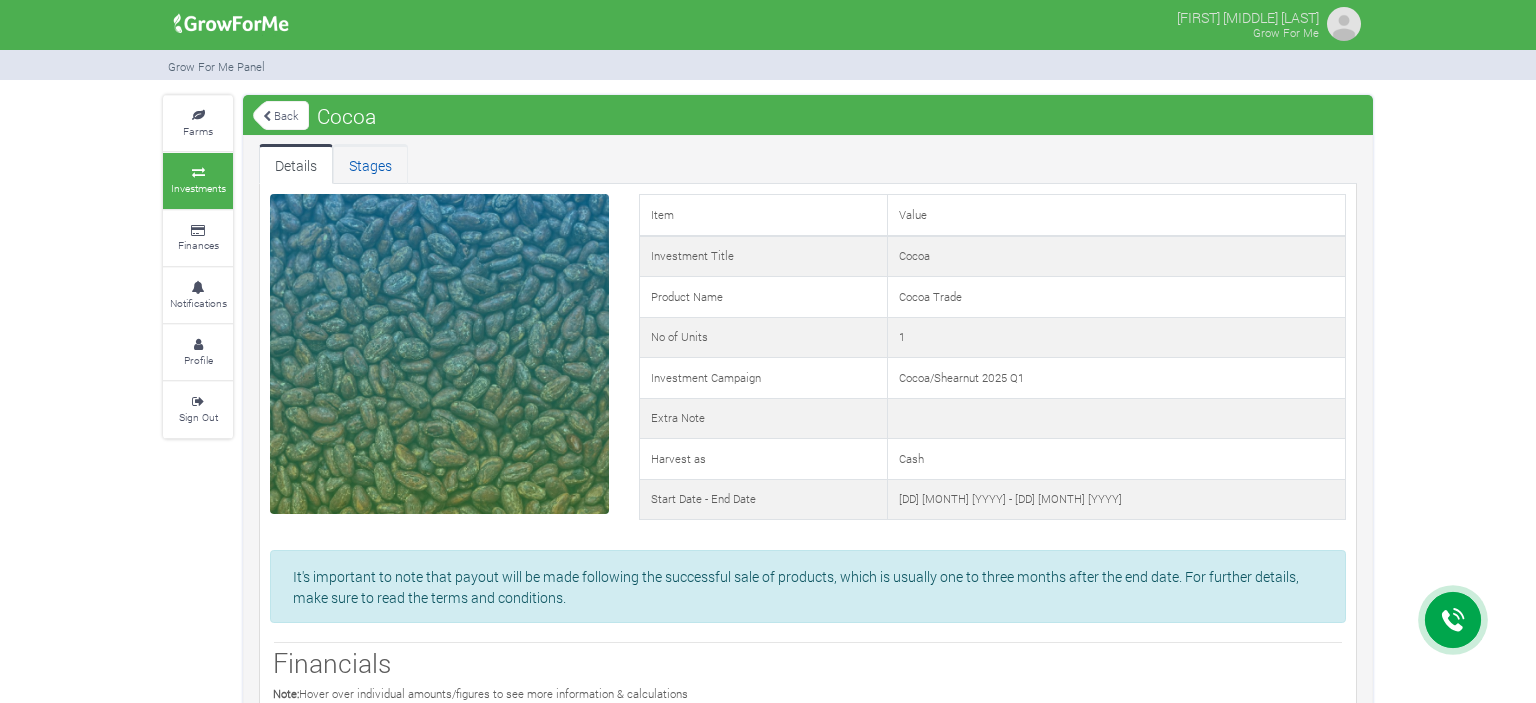 click on "Stages" at bounding box center (370, 164) 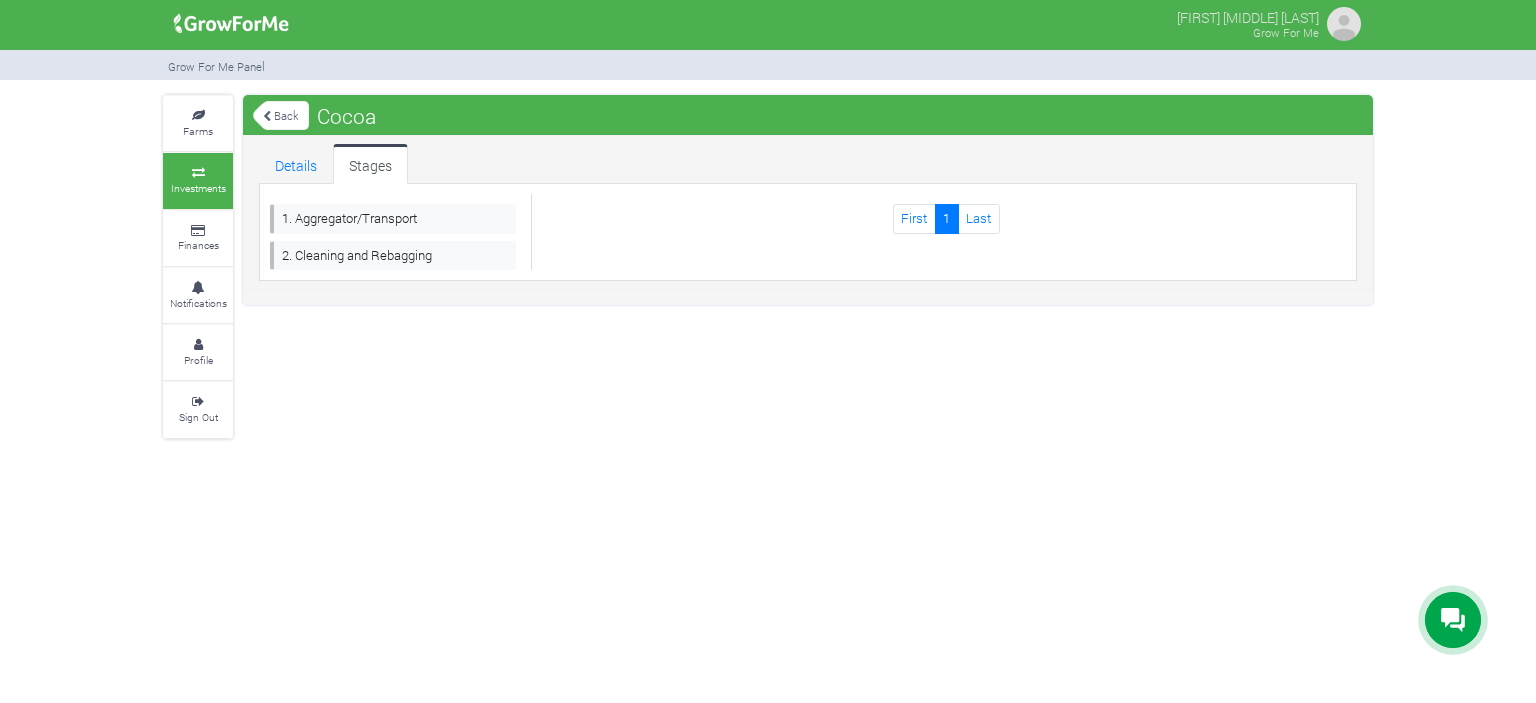 scroll, scrollTop: 0, scrollLeft: 0, axis: both 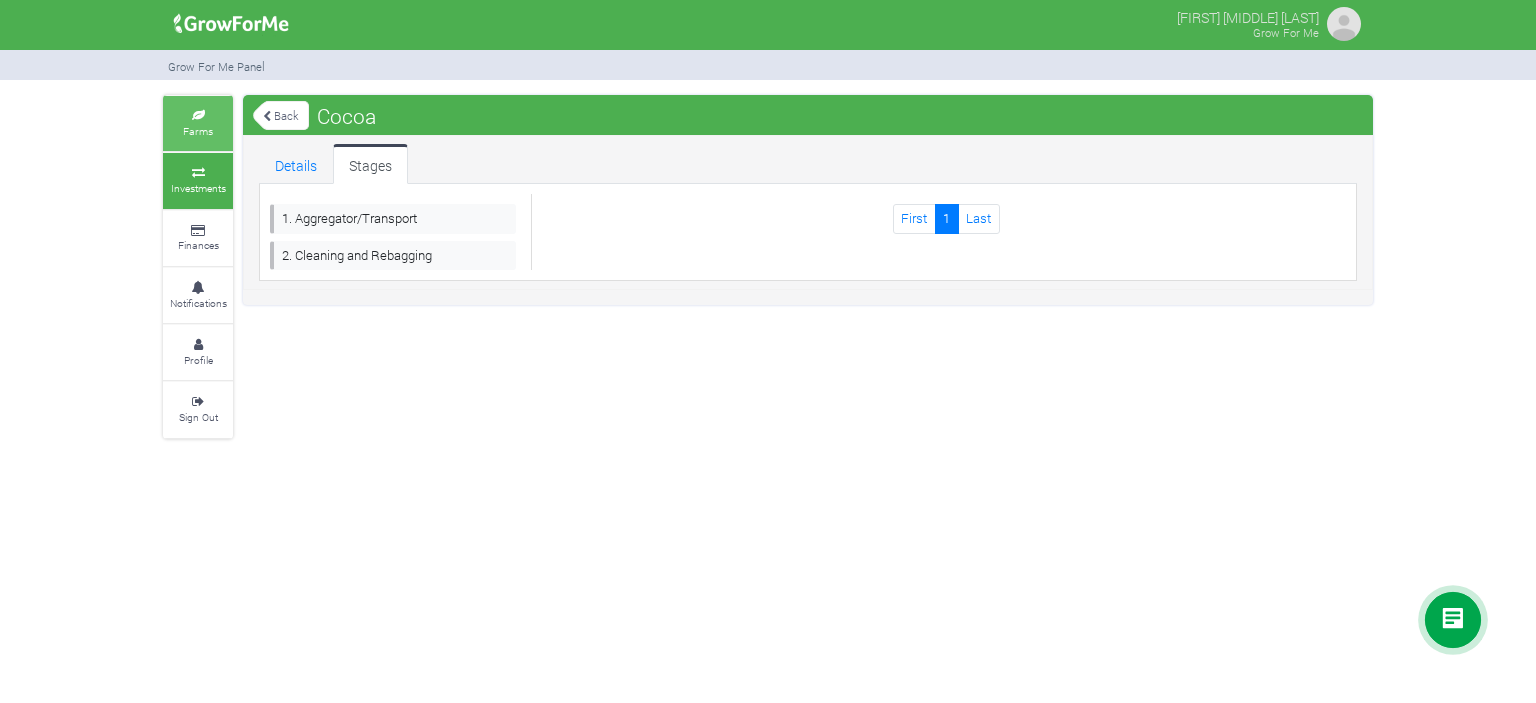 click on "Farms" at bounding box center [198, 131] 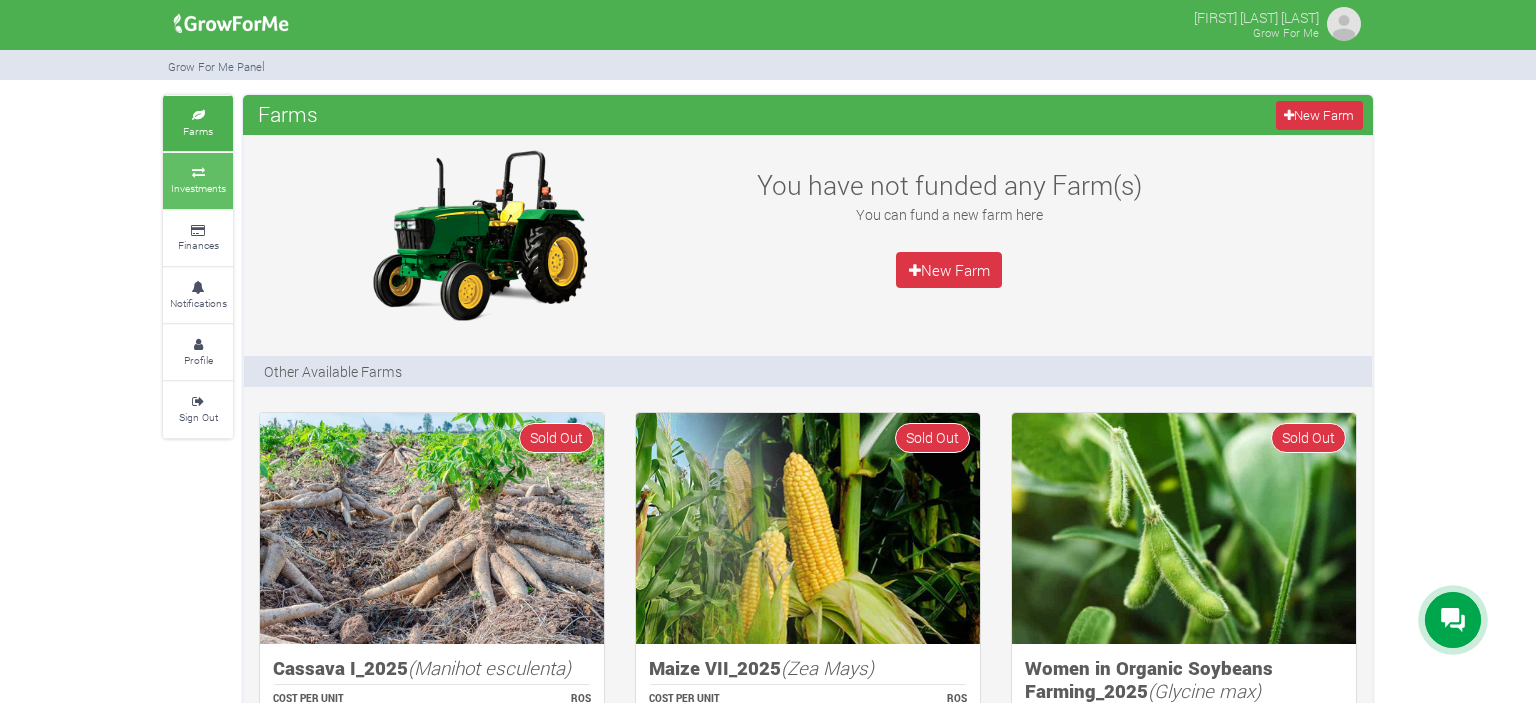 scroll, scrollTop: 0, scrollLeft: 0, axis: both 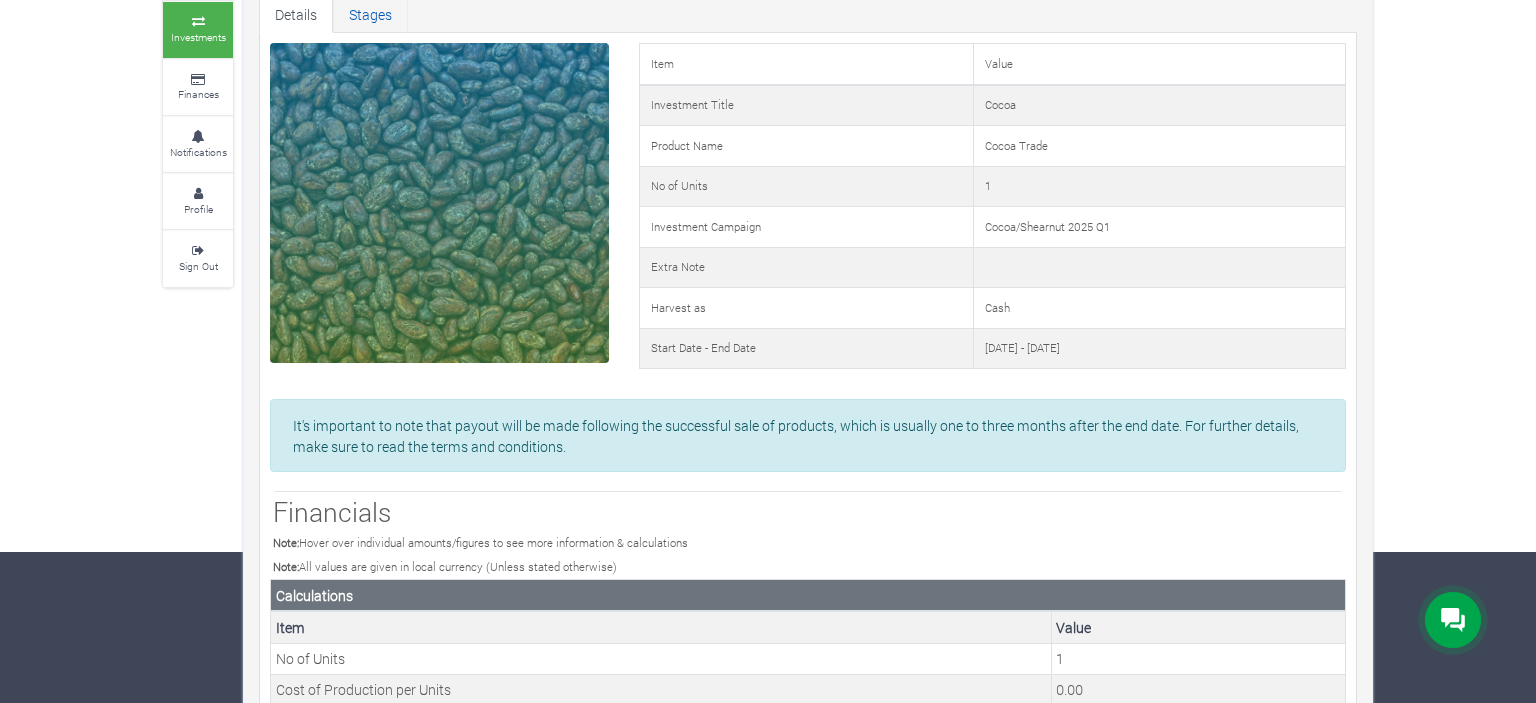 click on "Stages" at bounding box center [370, 13] 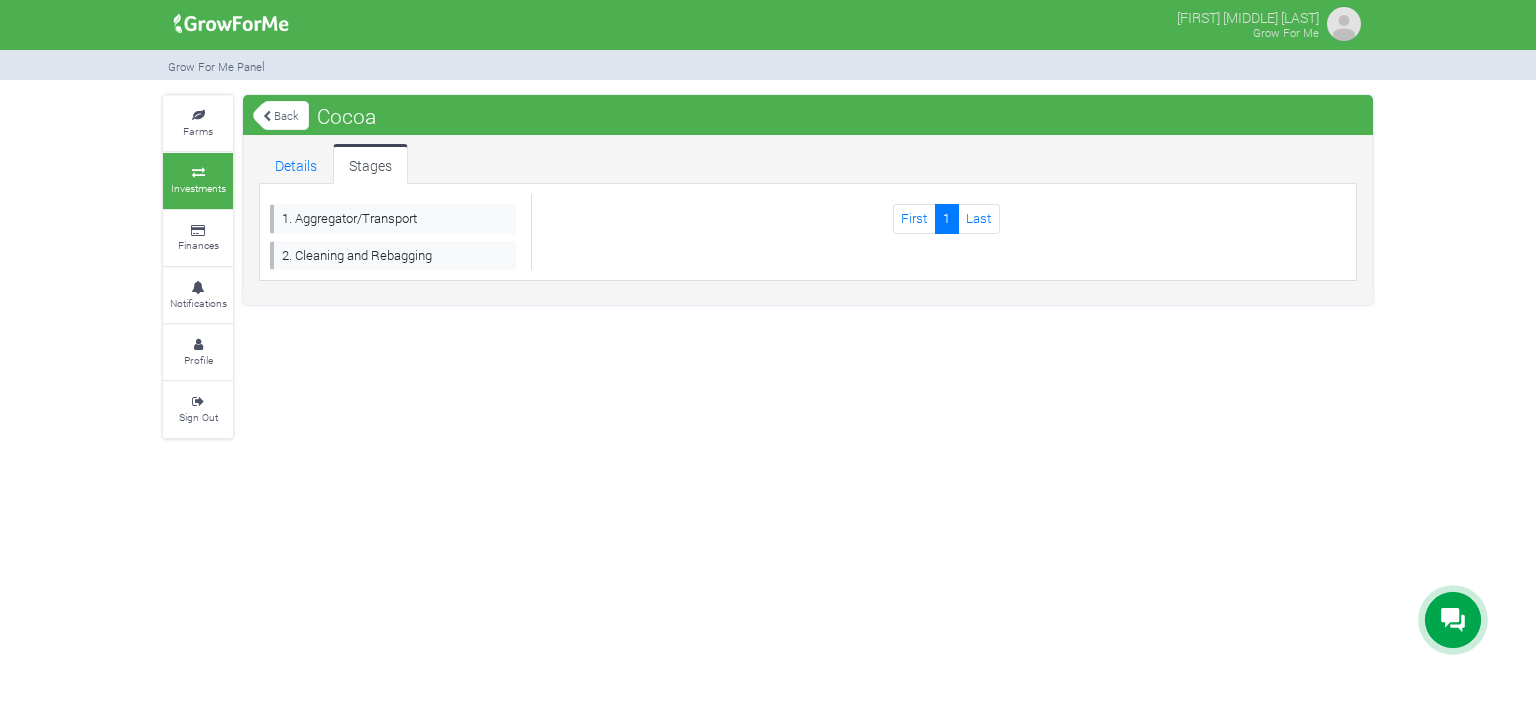 scroll, scrollTop: 0, scrollLeft: 0, axis: both 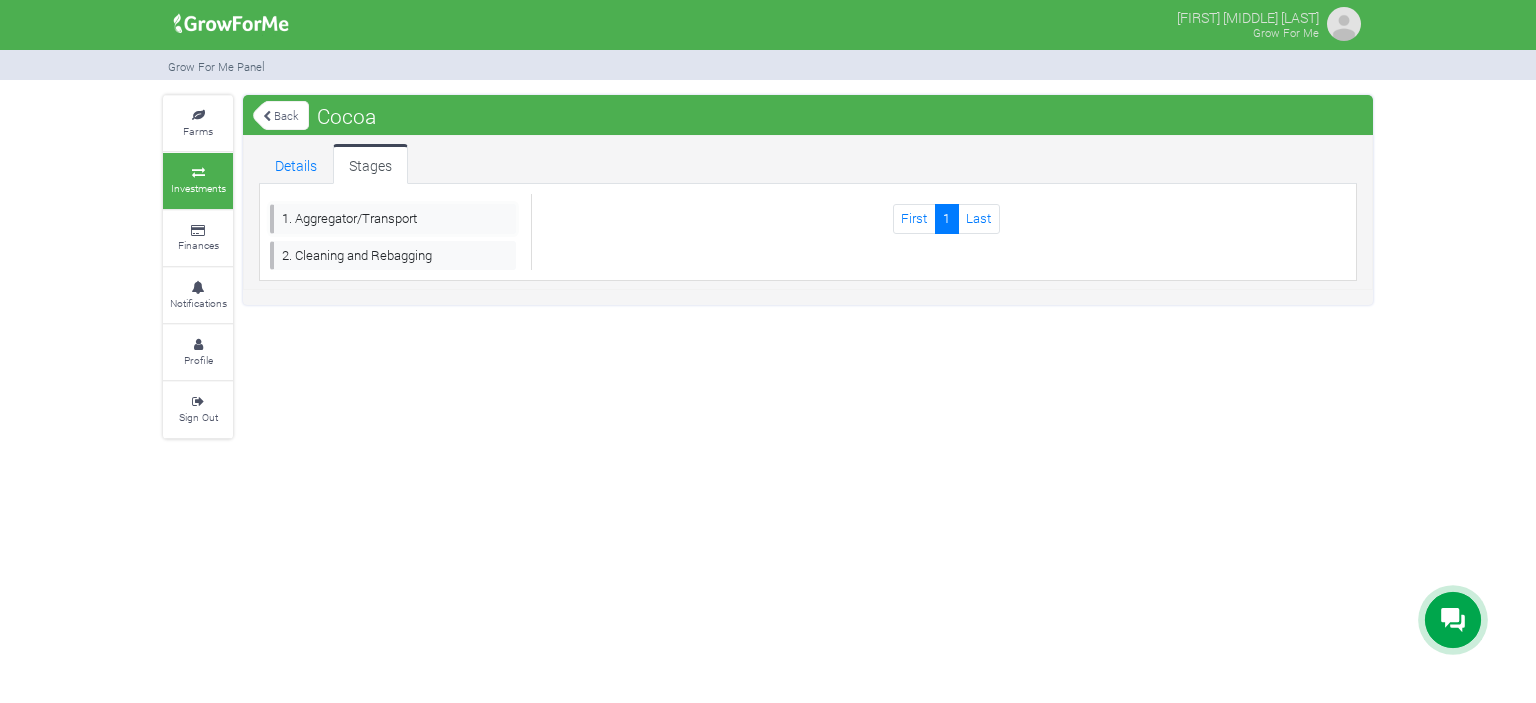 click on "1. Aggregator/Transport" at bounding box center [393, 218] 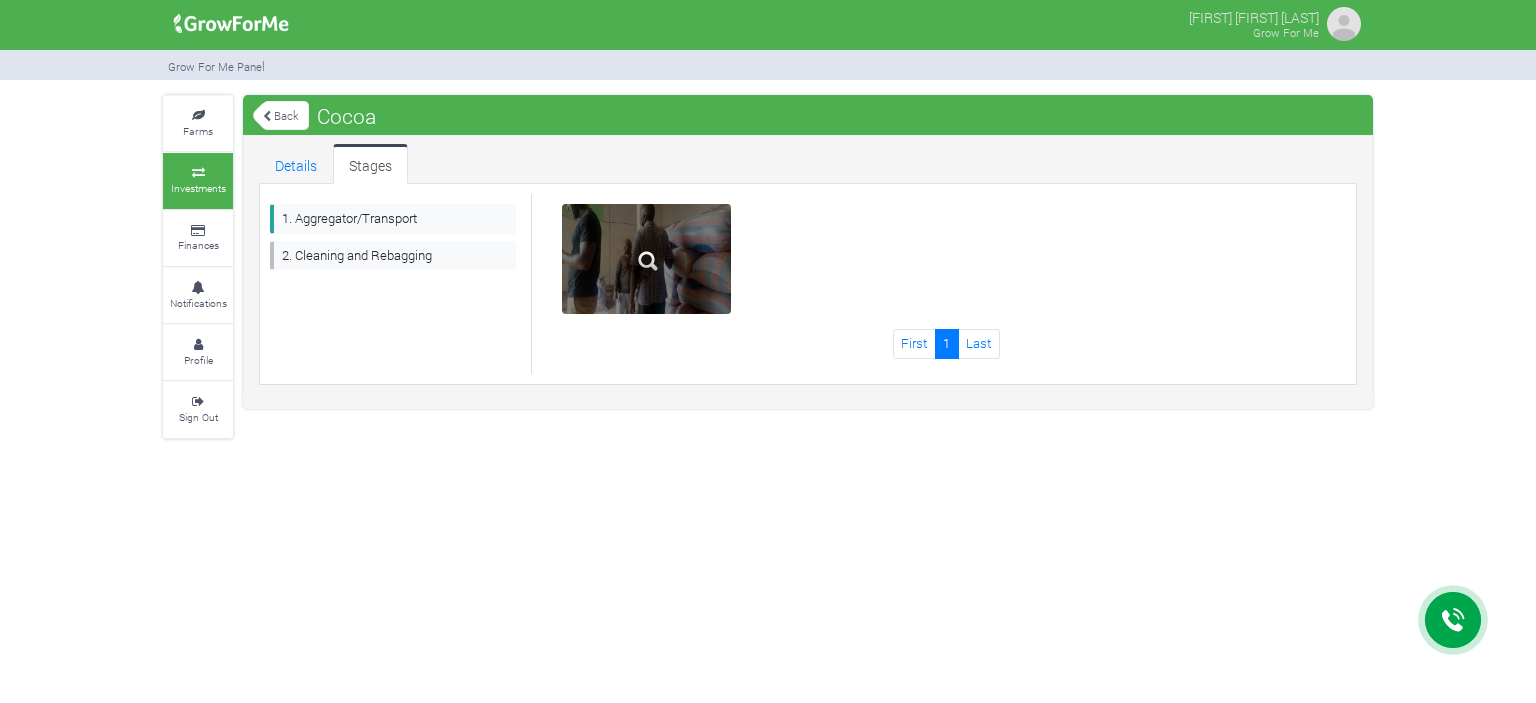 scroll, scrollTop: 0, scrollLeft: 0, axis: both 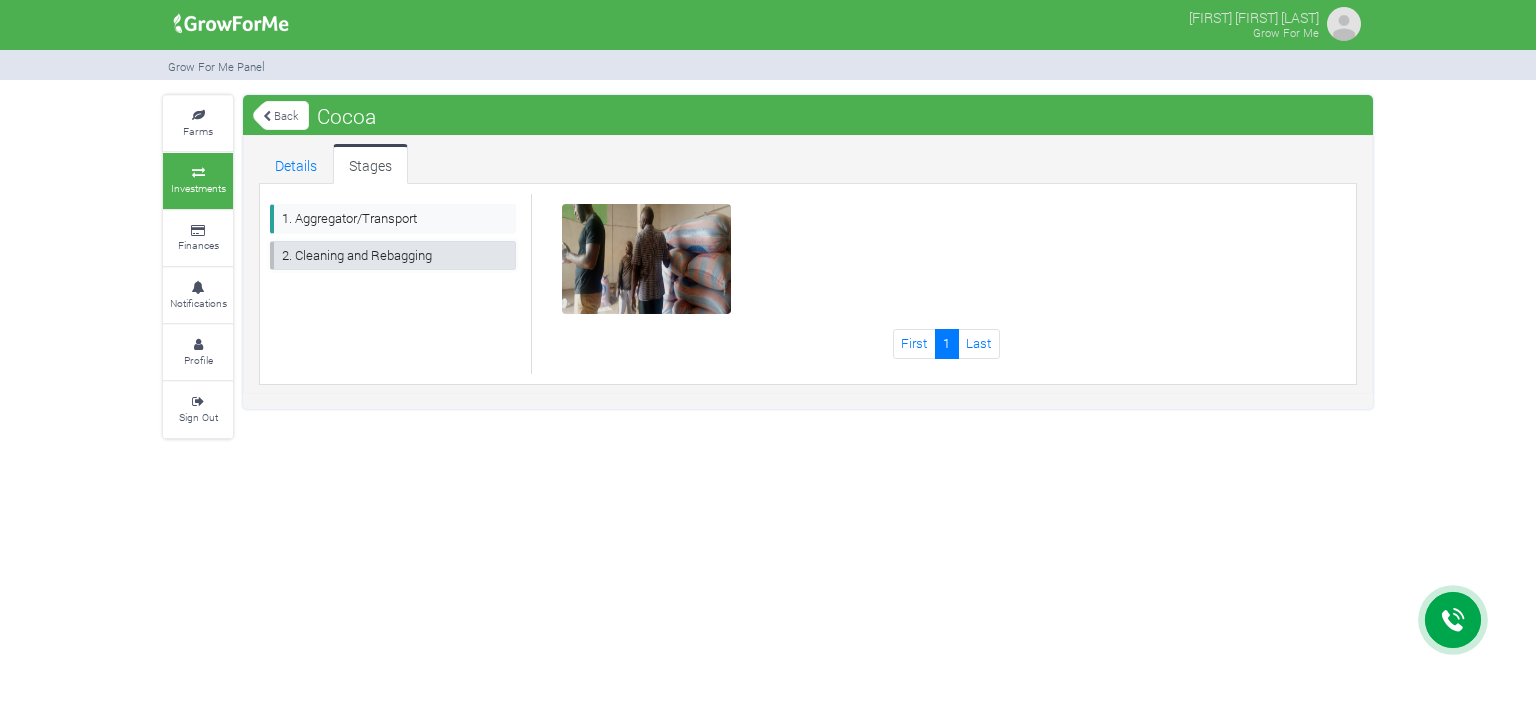 click on "2. Cleaning and Rebagging" at bounding box center [393, 255] 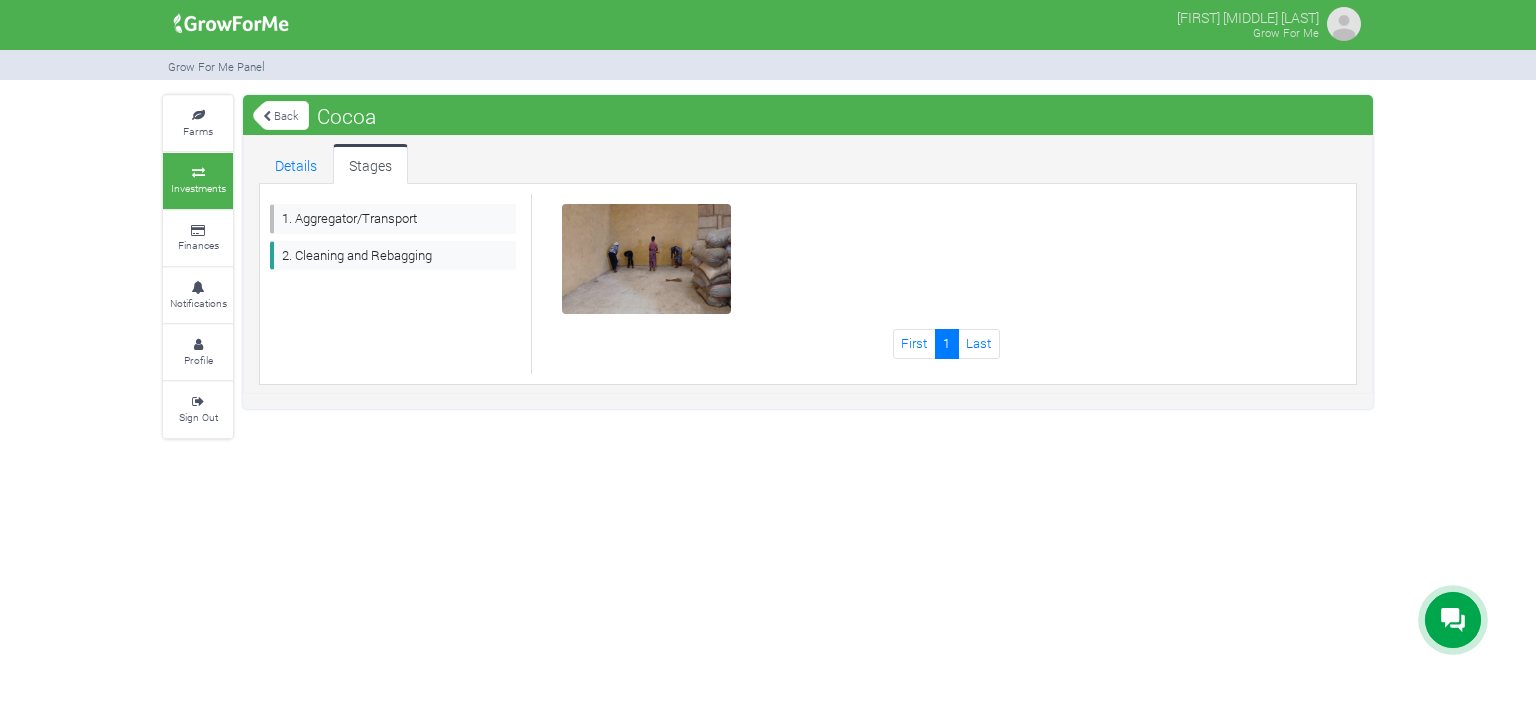 scroll, scrollTop: 0, scrollLeft: 0, axis: both 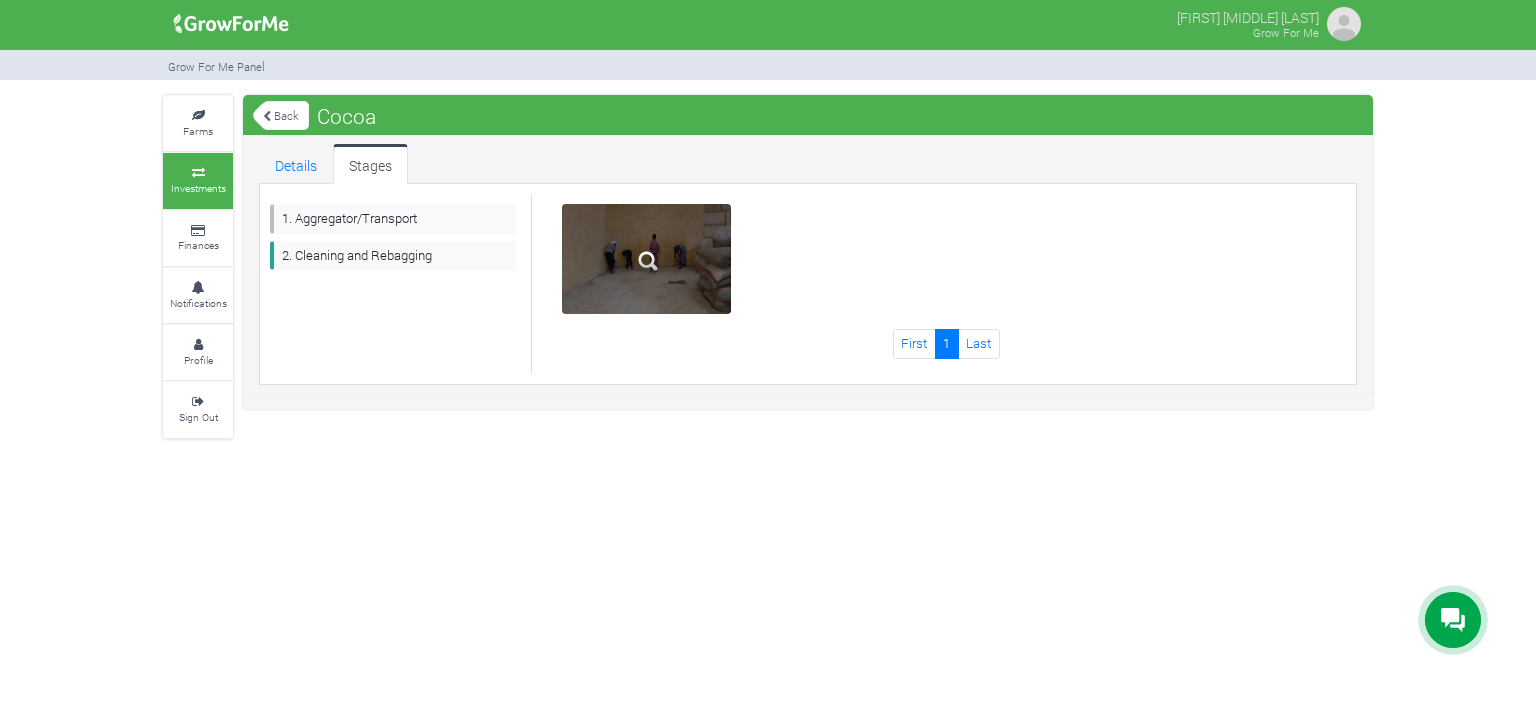 click at bounding box center (648, 261) 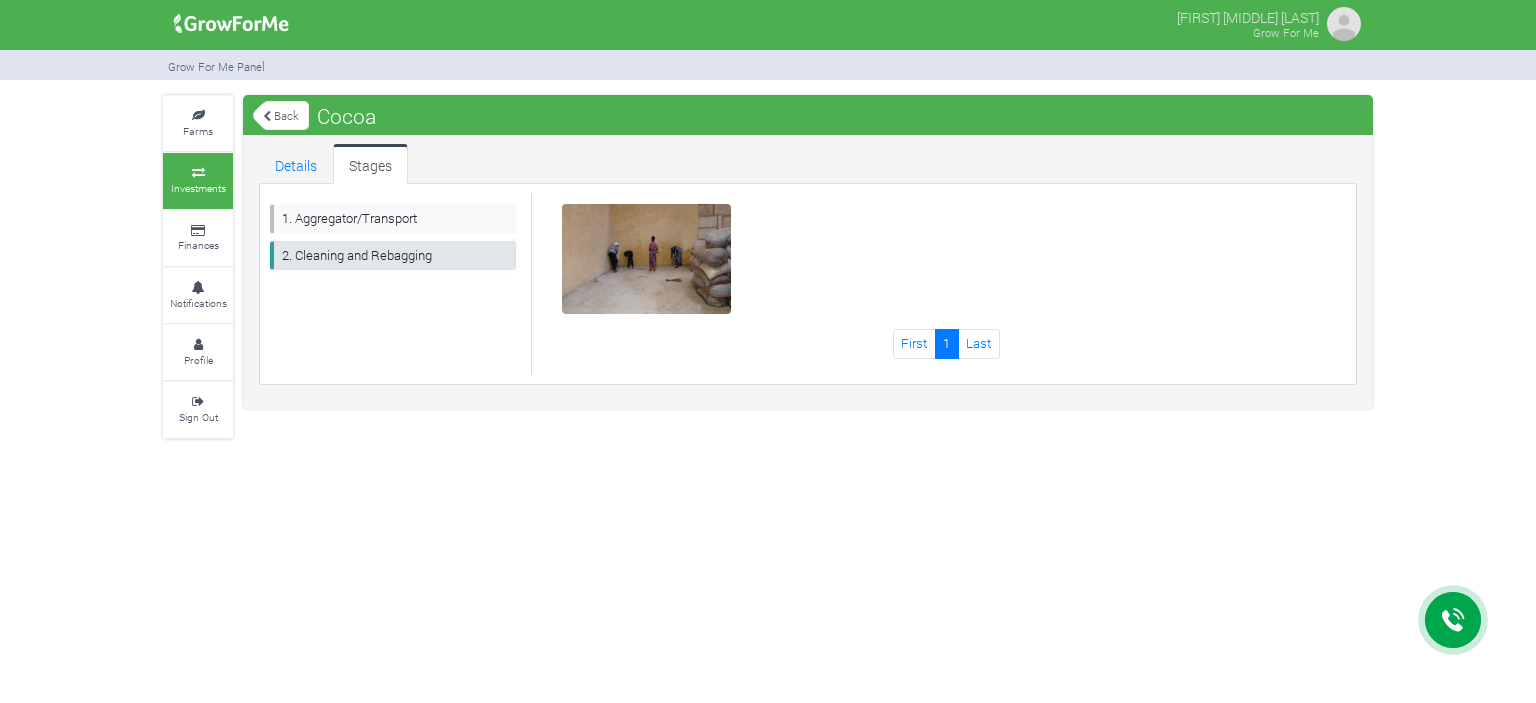 click on "2. Cleaning and Rebagging" at bounding box center [393, 255] 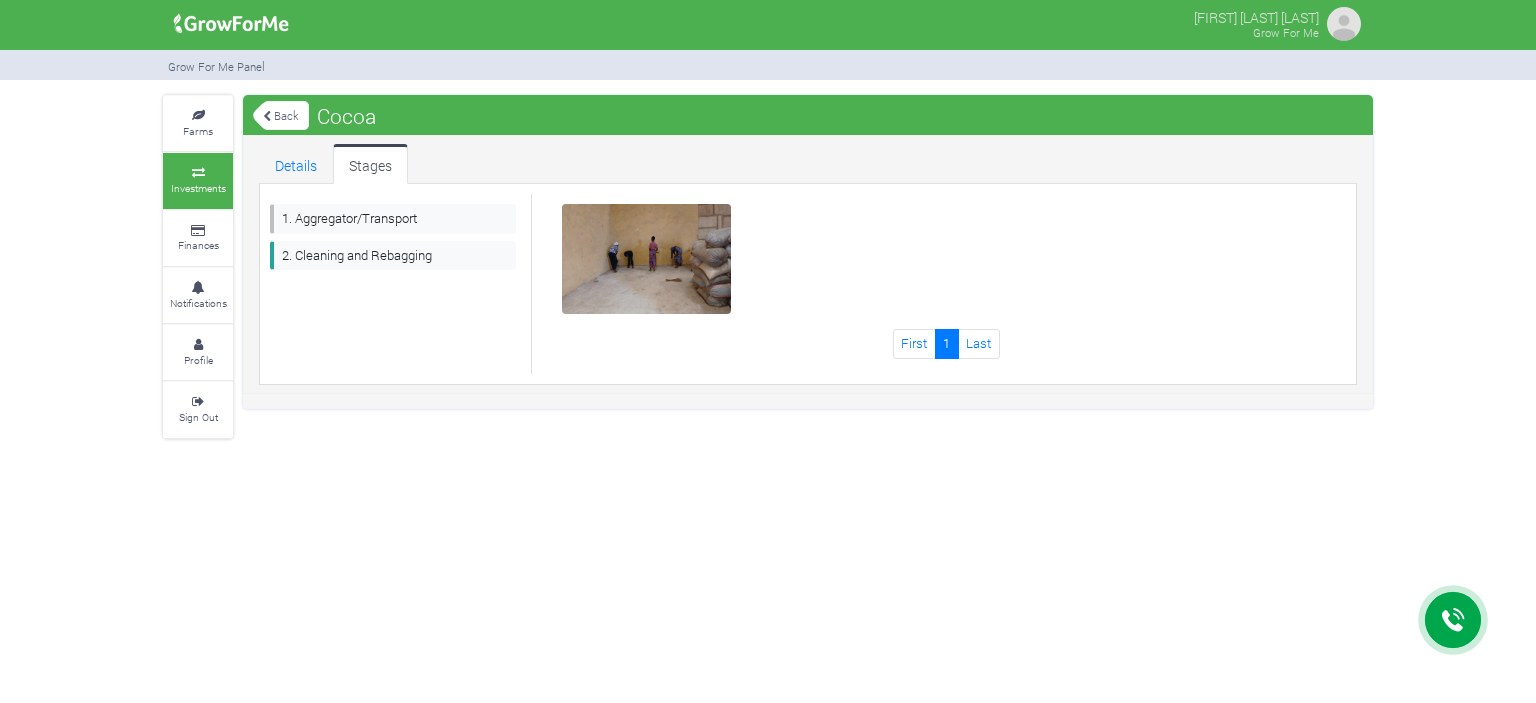 scroll, scrollTop: 0, scrollLeft: 0, axis: both 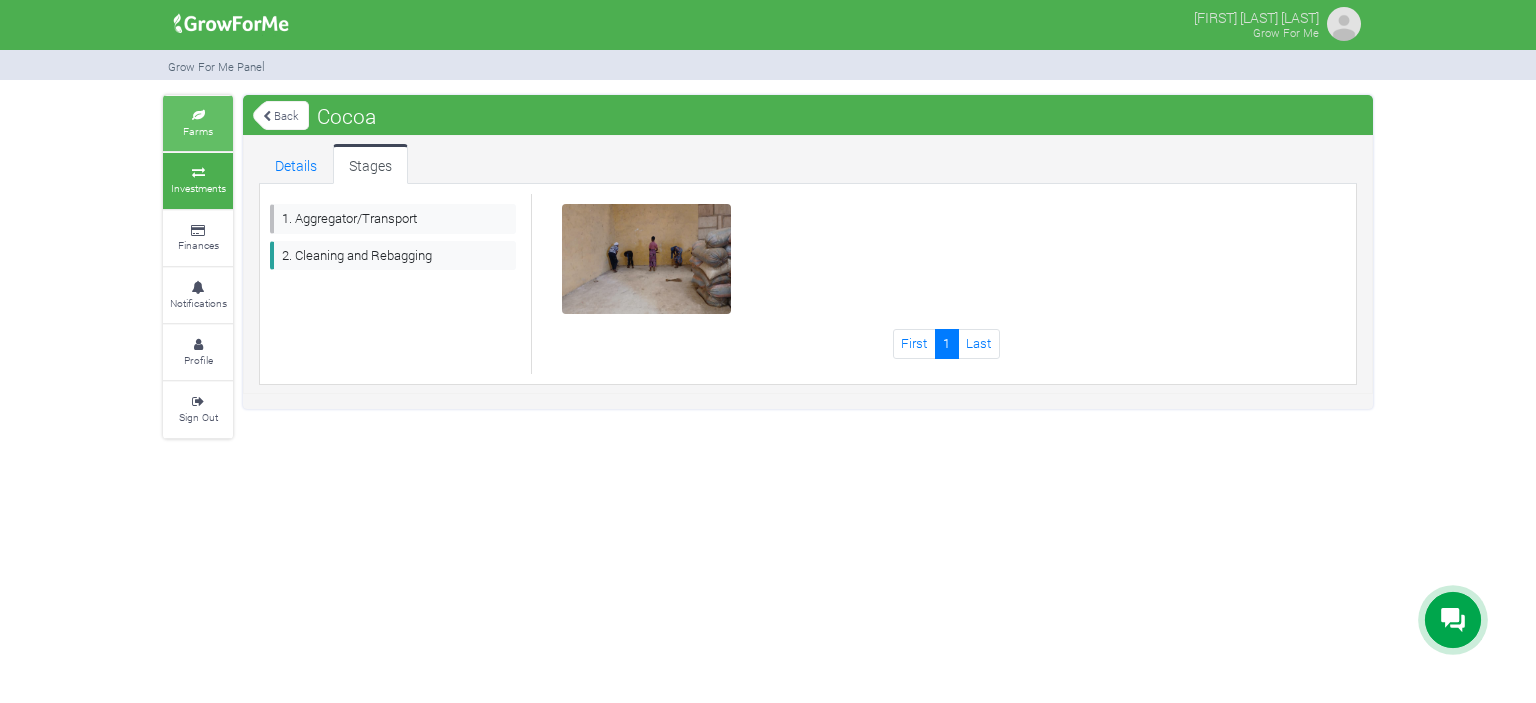 click on "Farms" at bounding box center (198, 131) 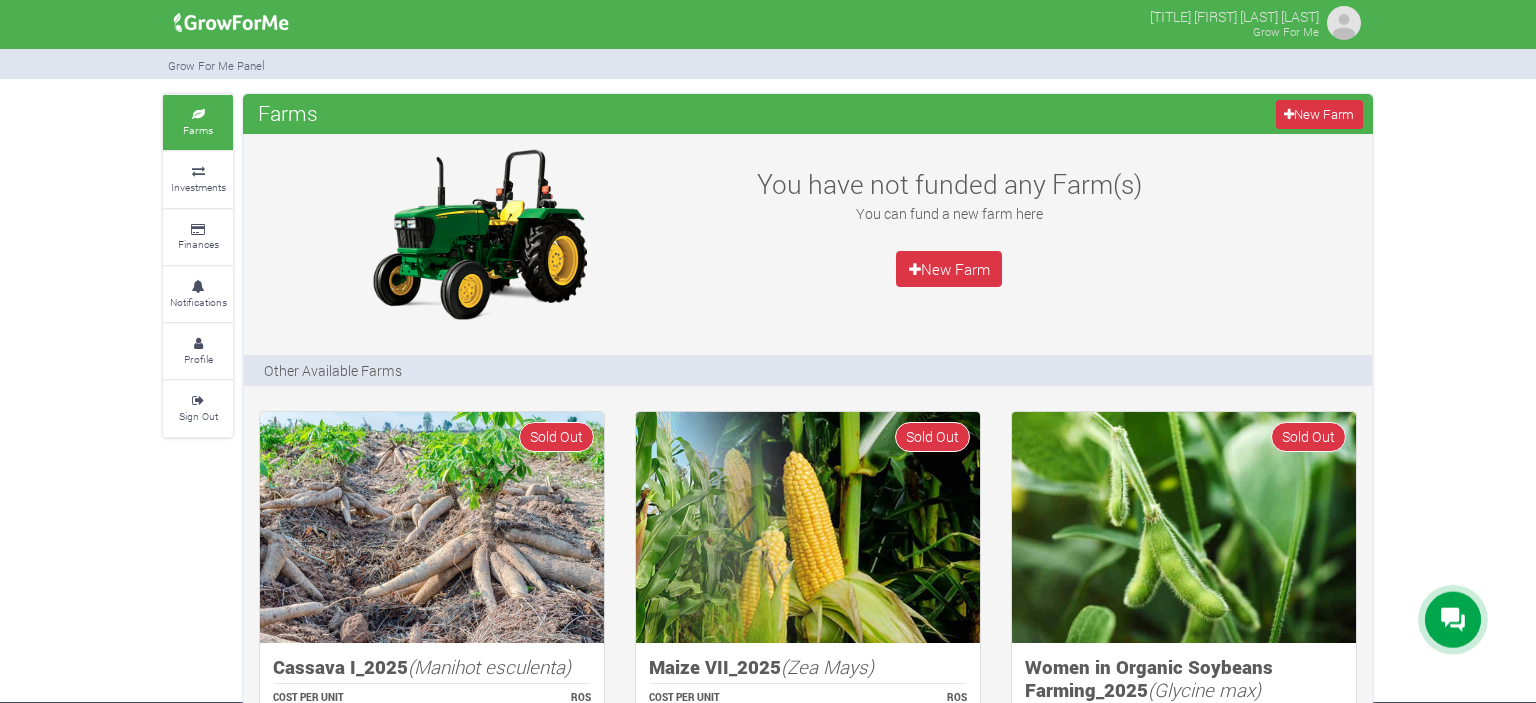 scroll, scrollTop: 0, scrollLeft: 0, axis: both 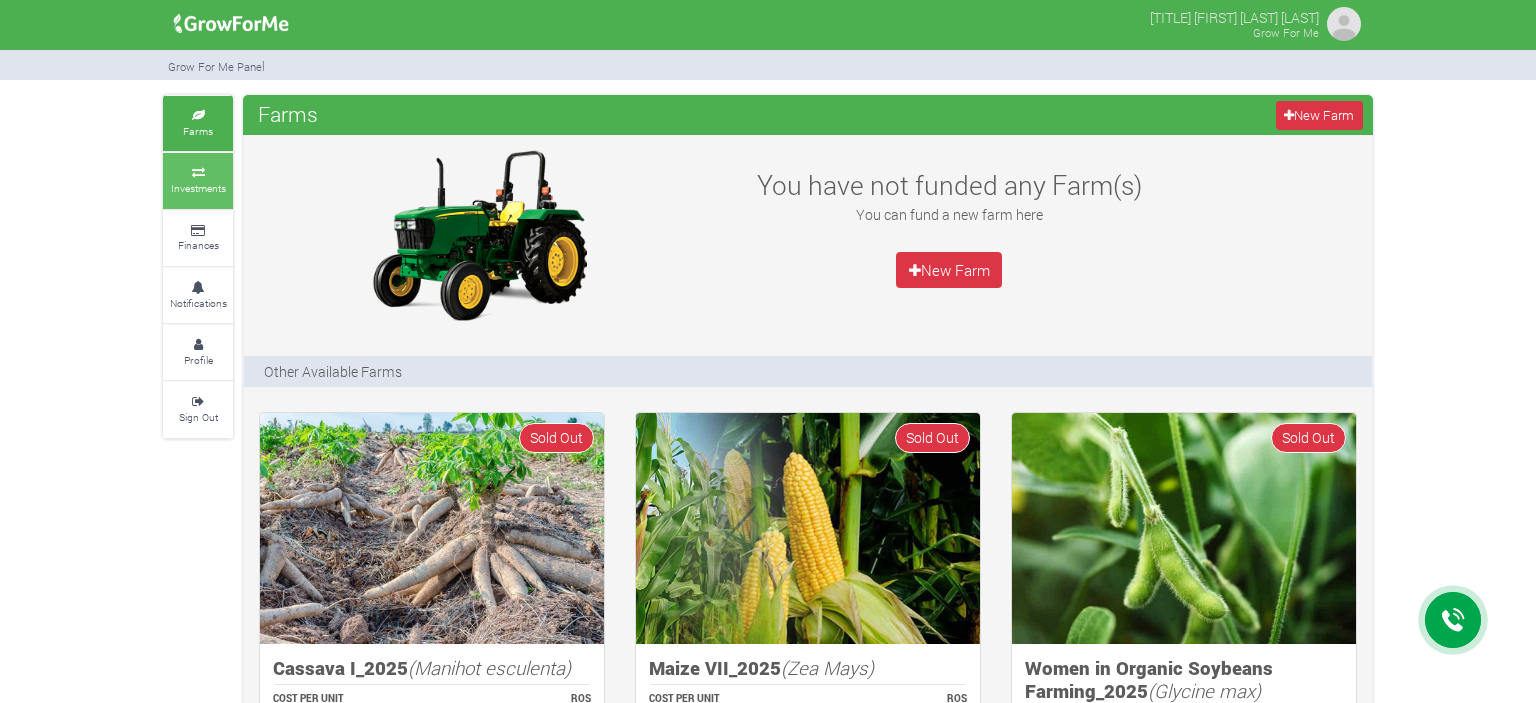 click on "Investments" at bounding box center (198, 180) 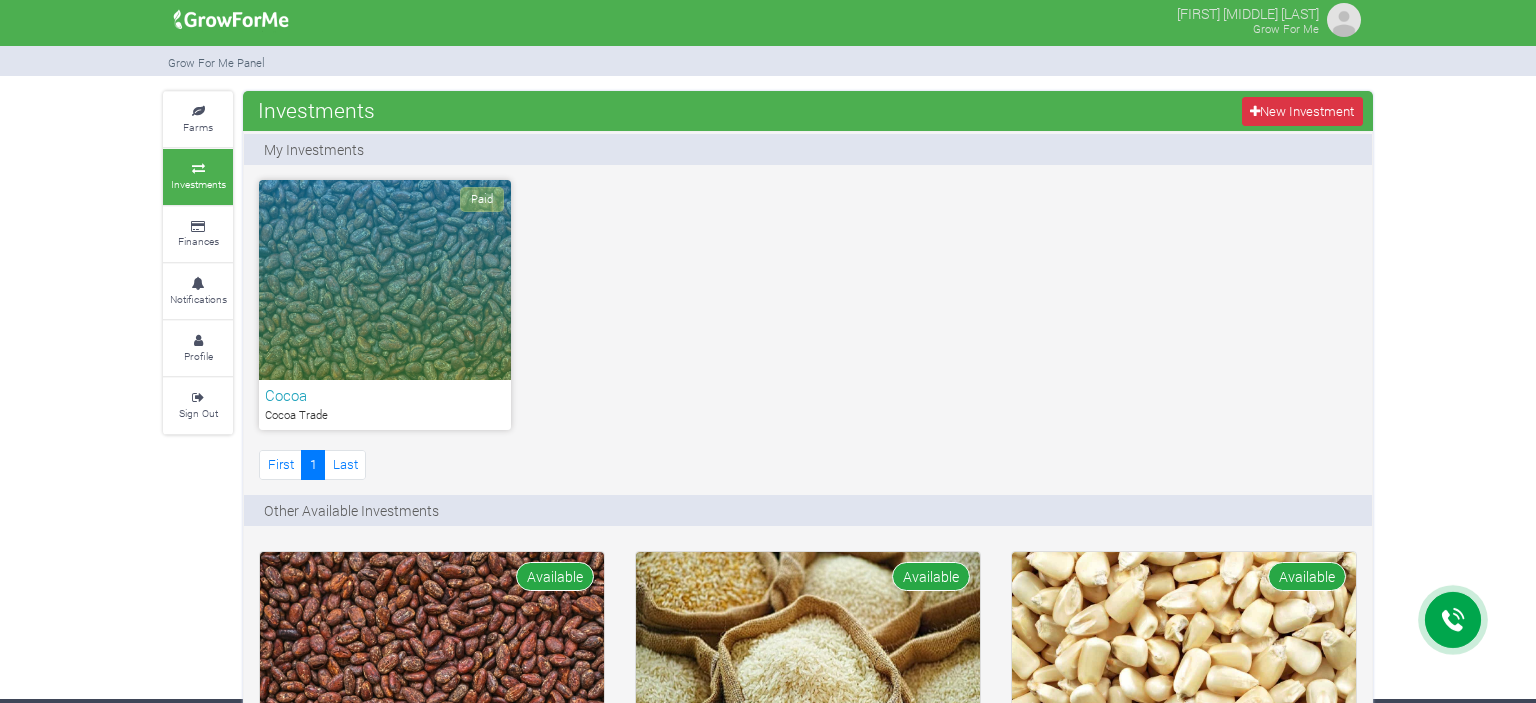 scroll, scrollTop: 0, scrollLeft: 0, axis: both 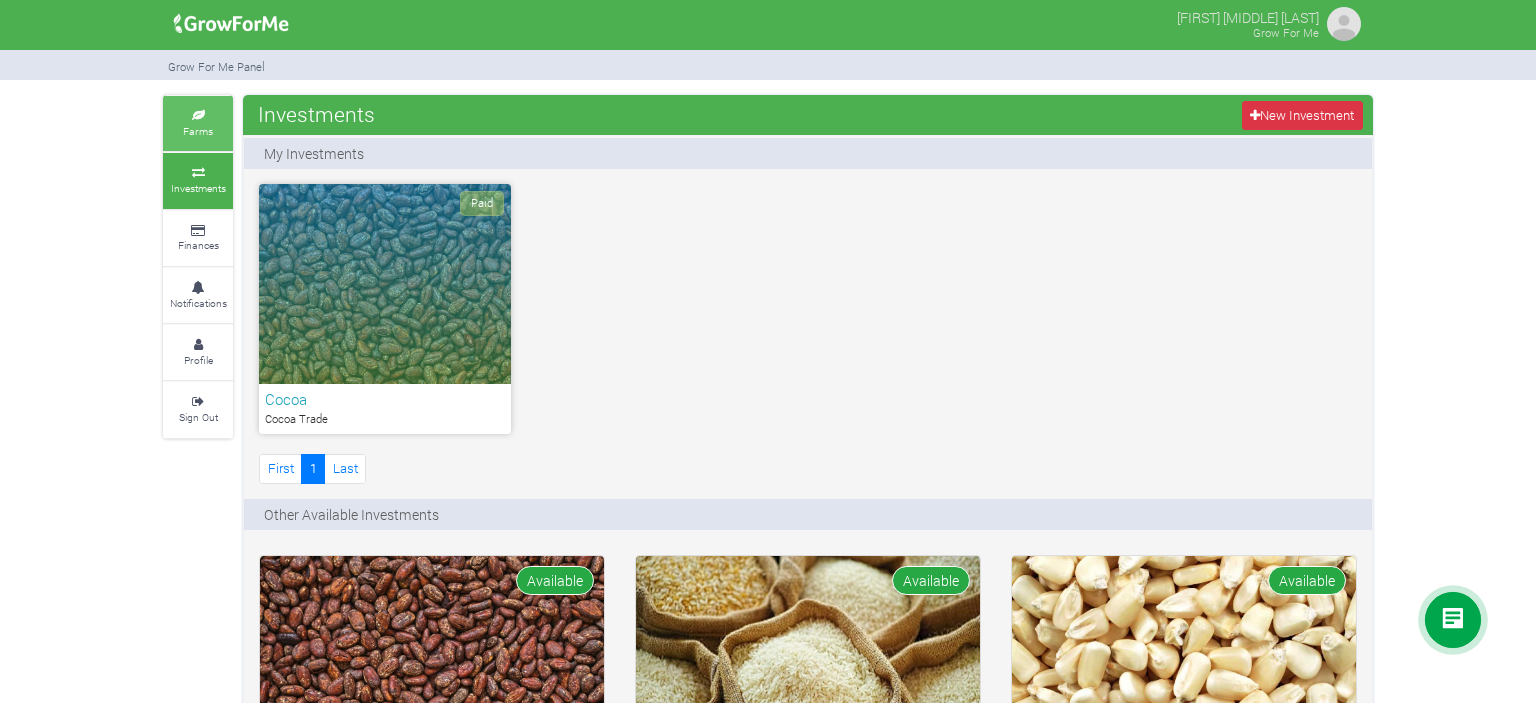 click on "Farms" at bounding box center [198, 131] 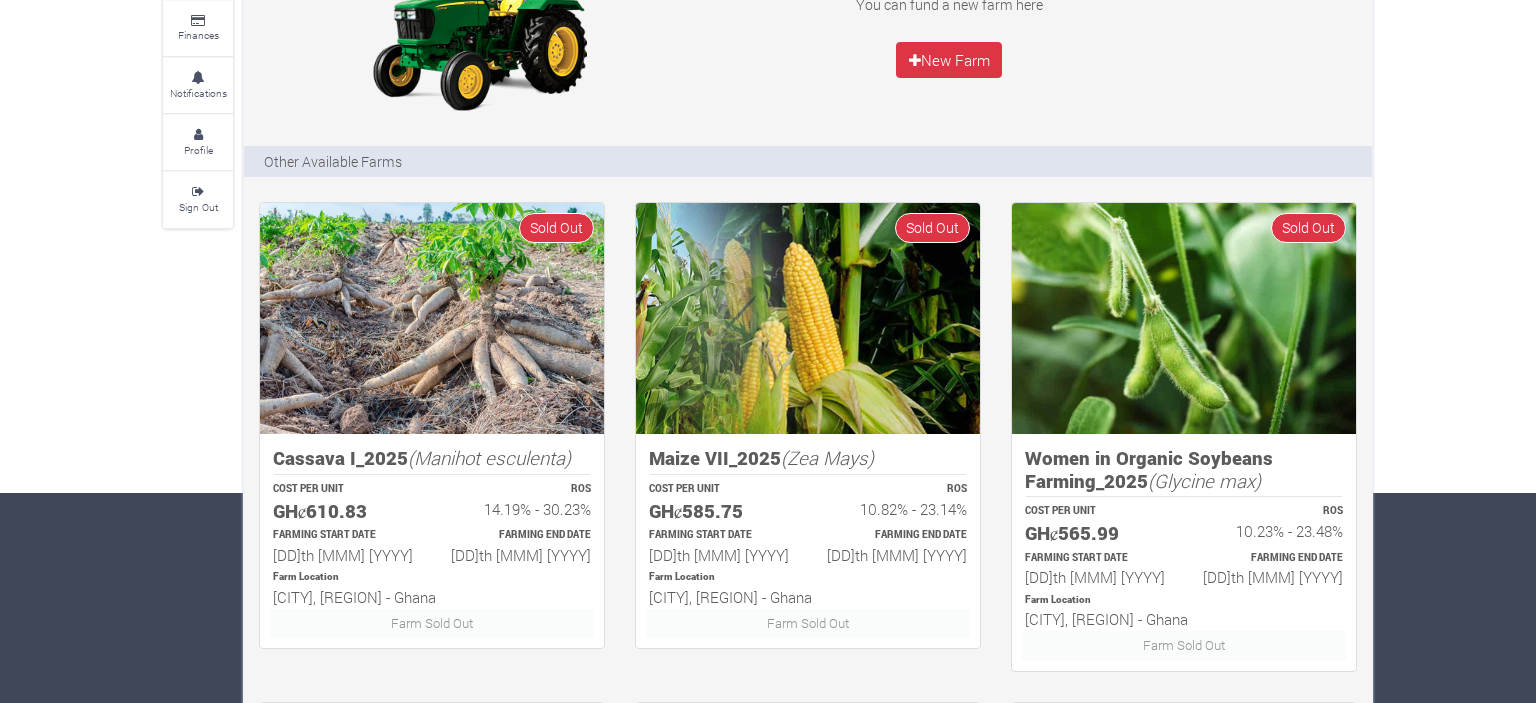 scroll, scrollTop: 211, scrollLeft: 0, axis: vertical 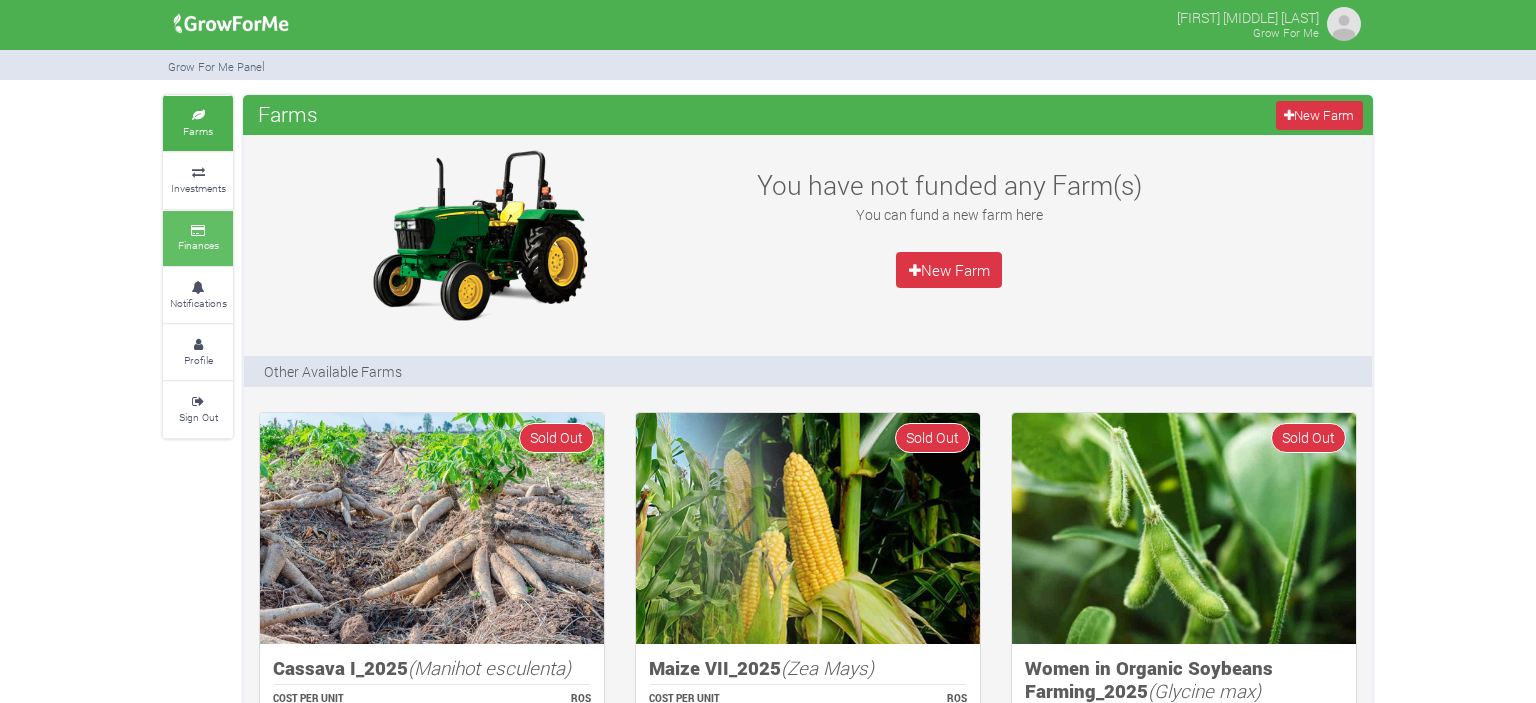 click on "Finances" at bounding box center (198, 245) 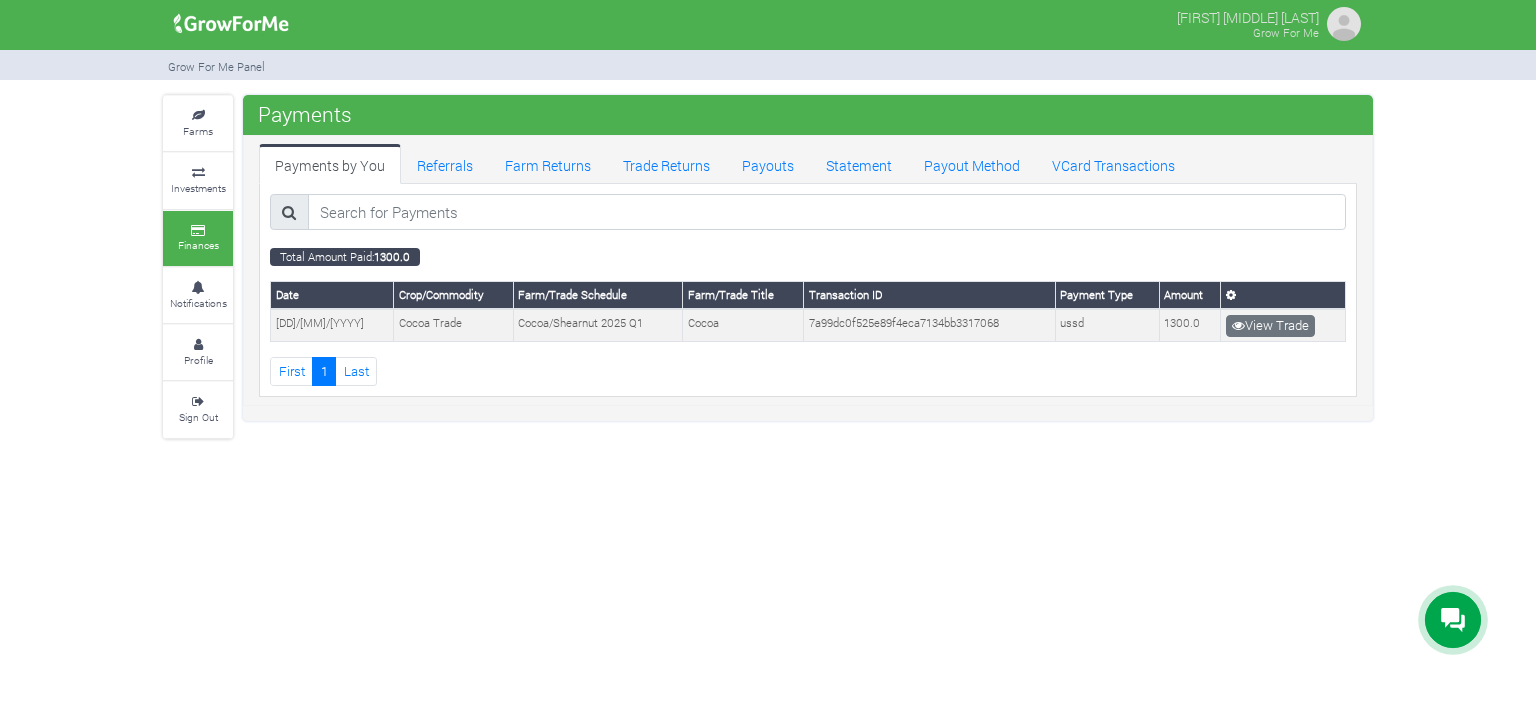 scroll, scrollTop: 0, scrollLeft: 0, axis: both 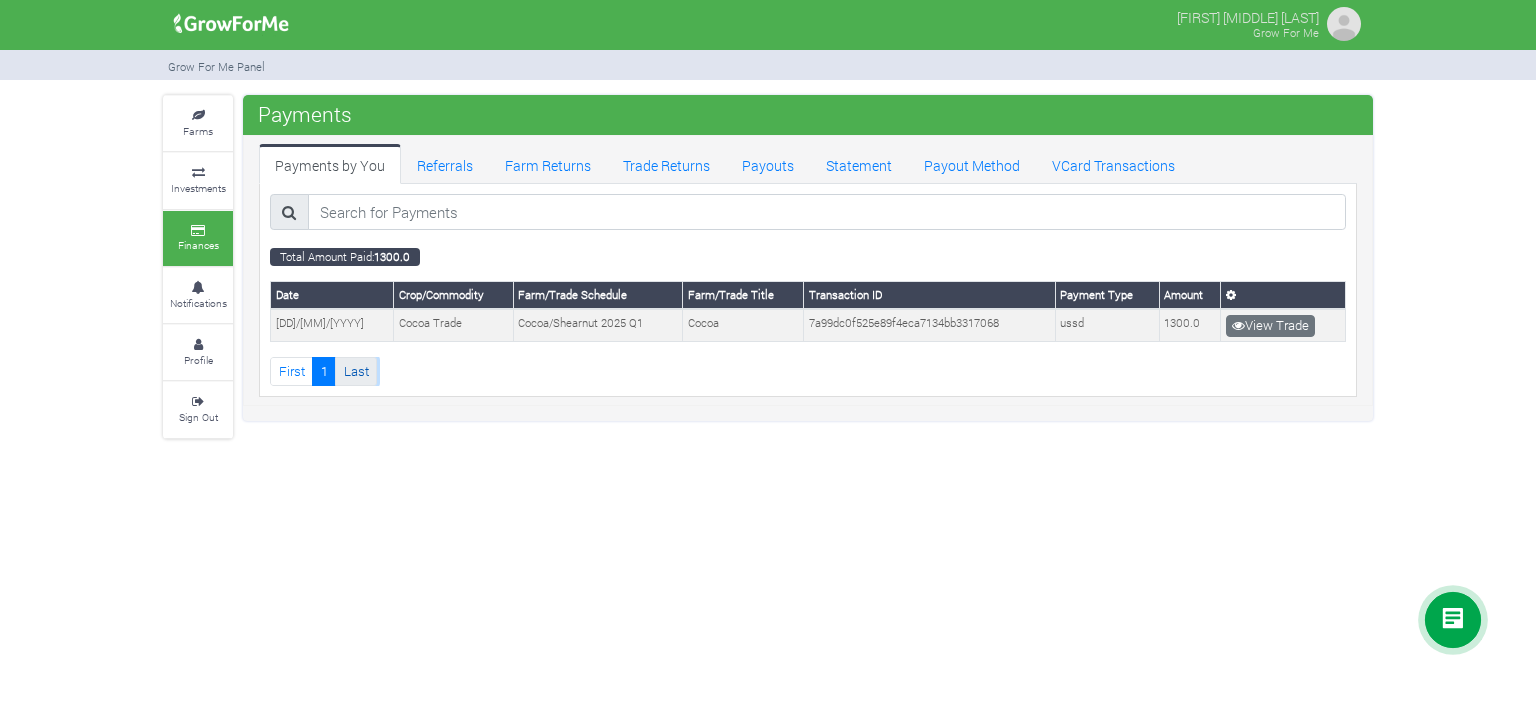 click on "Last" at bounding box center (356, 371) 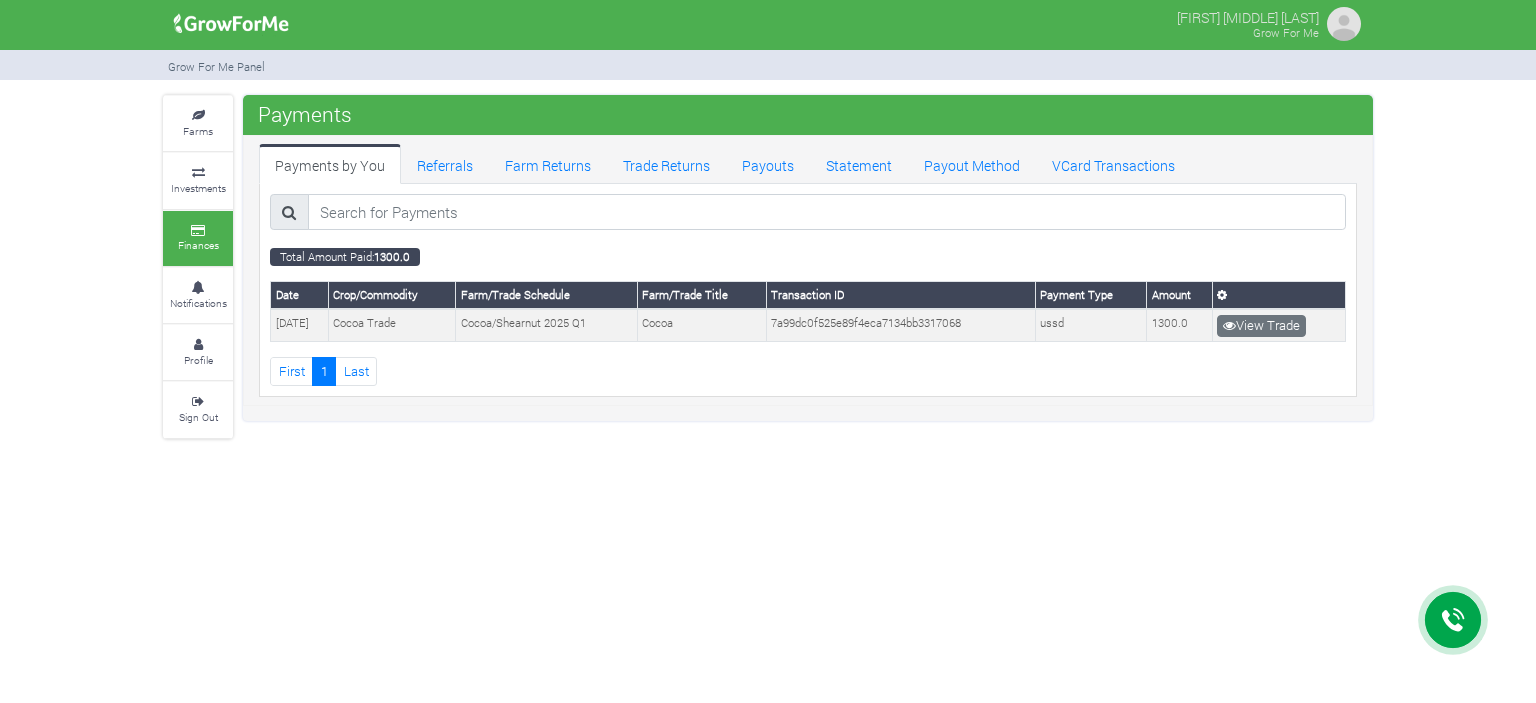 scroll, scrollTop: 0, scrollLeft: 0, axis: both 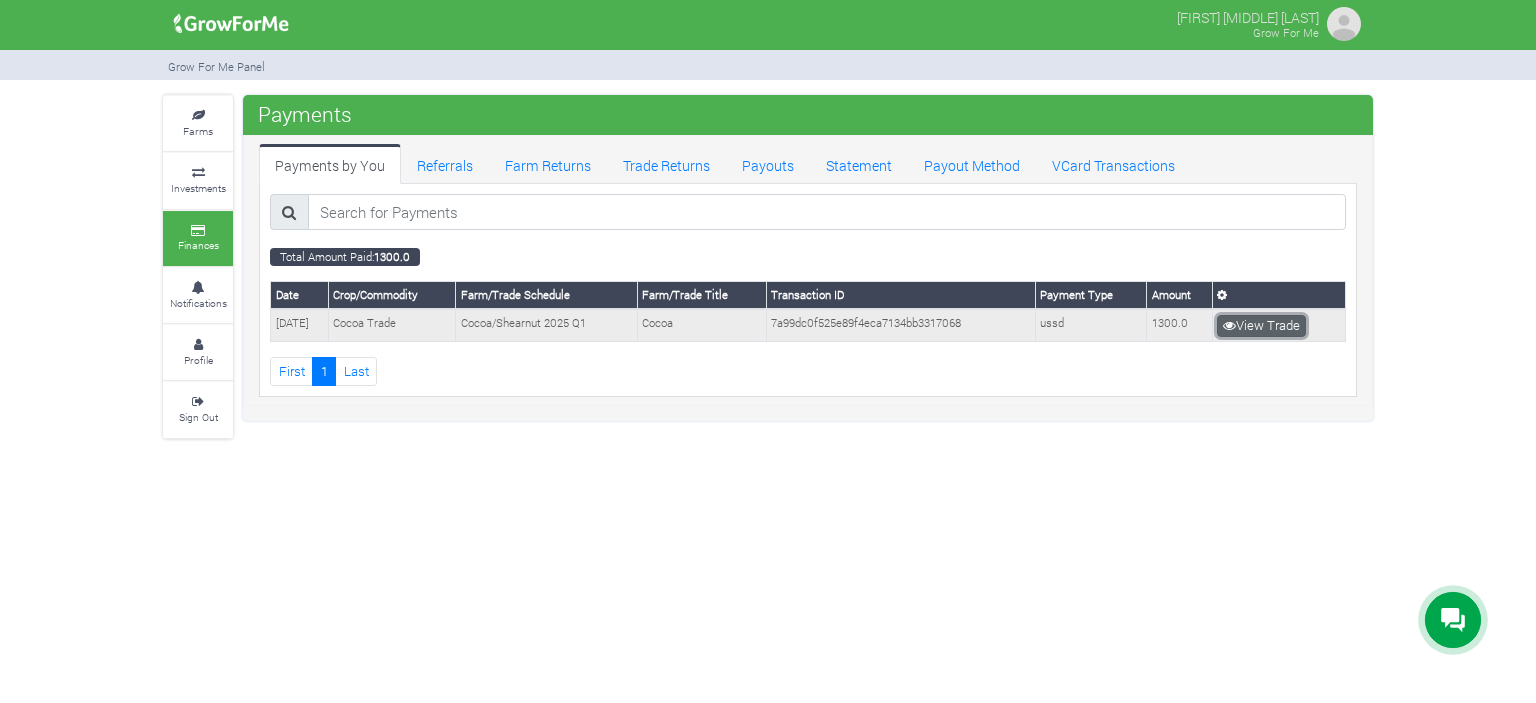 click on "View Trade" at bounding box center [1261, 326] 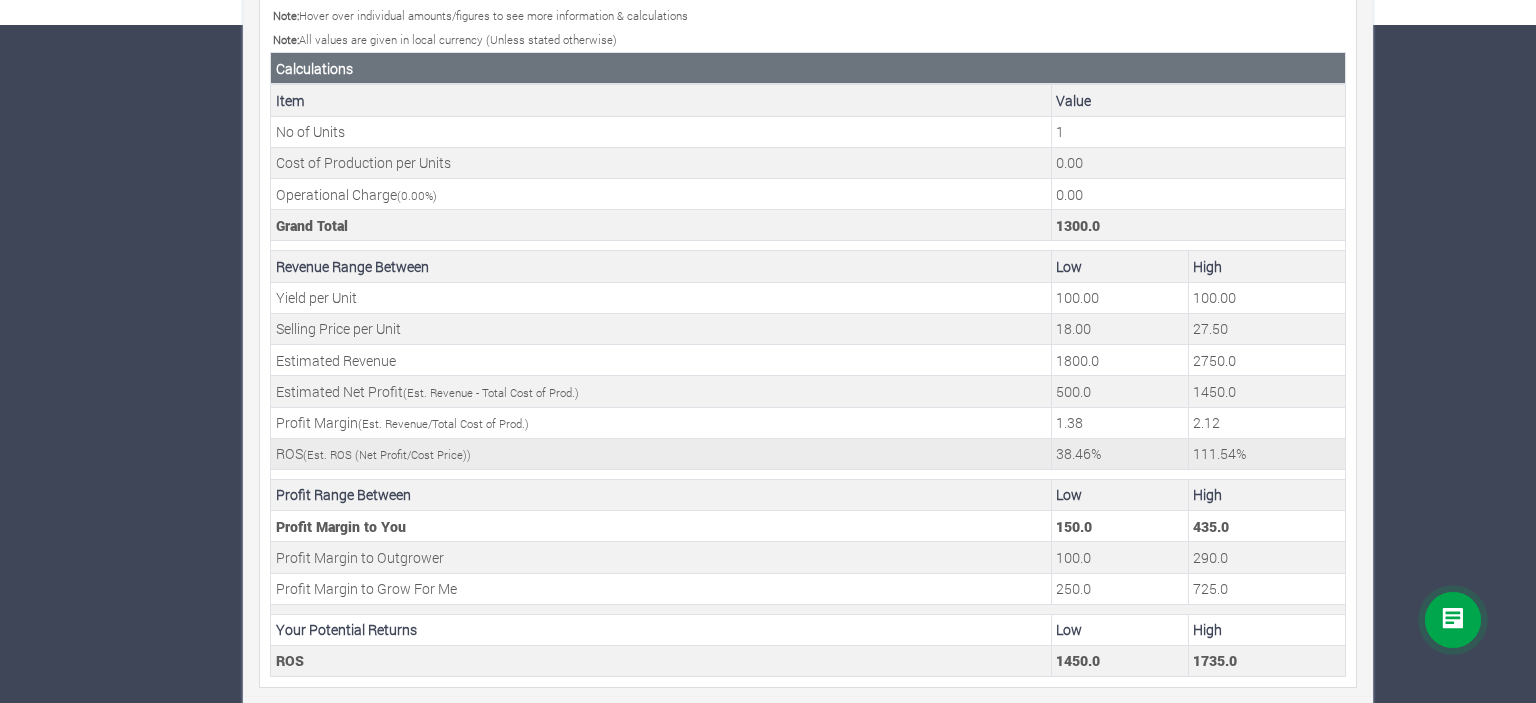 scroll, scrollTop: 679, scrollLeft: 0, axis: vertical 